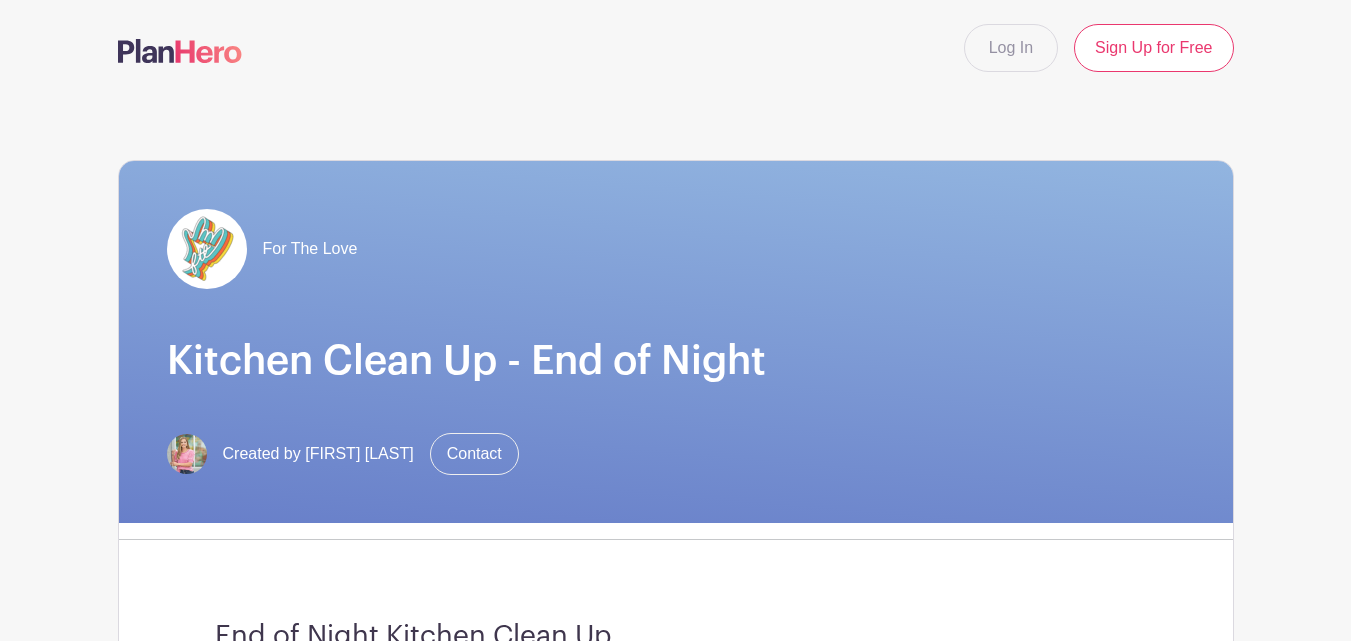 scroll, scrollTop: 0, scrollLeft: 0, axis: both 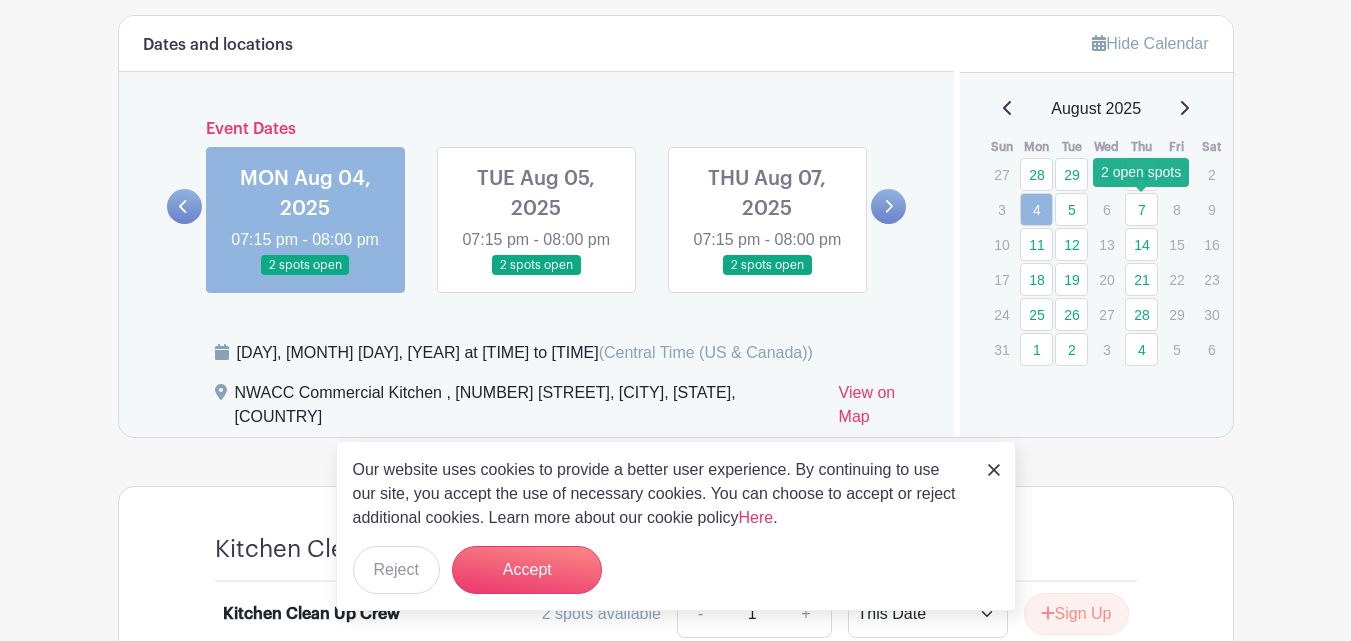 click on "7" at bounding box center [1141, 209] 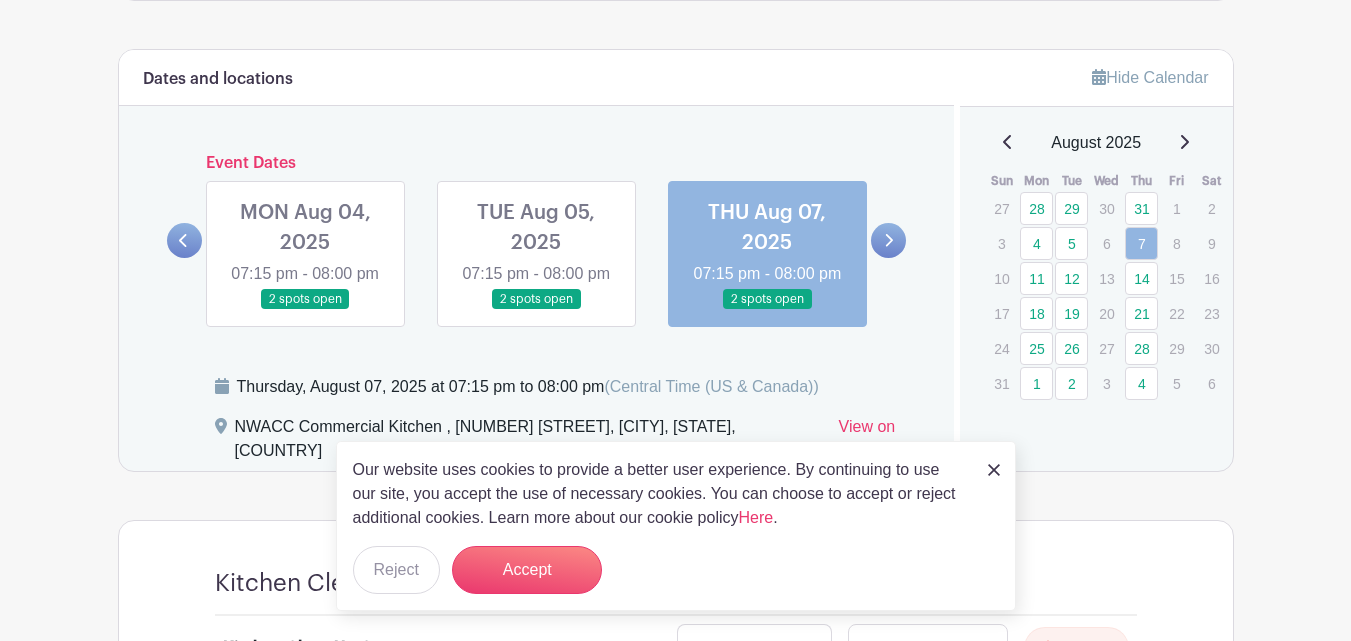 scroll, scrollTop: 464, scrollLeft: 0, axis: vertical 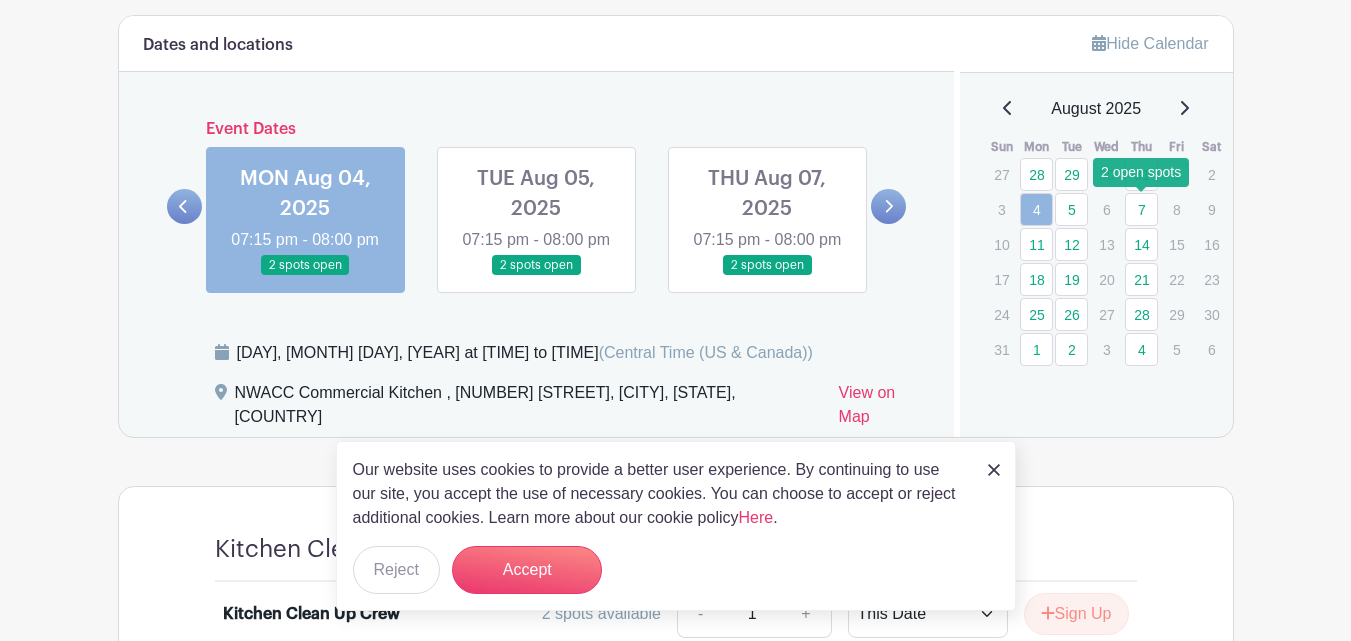 click at bounding box center [994, 469] 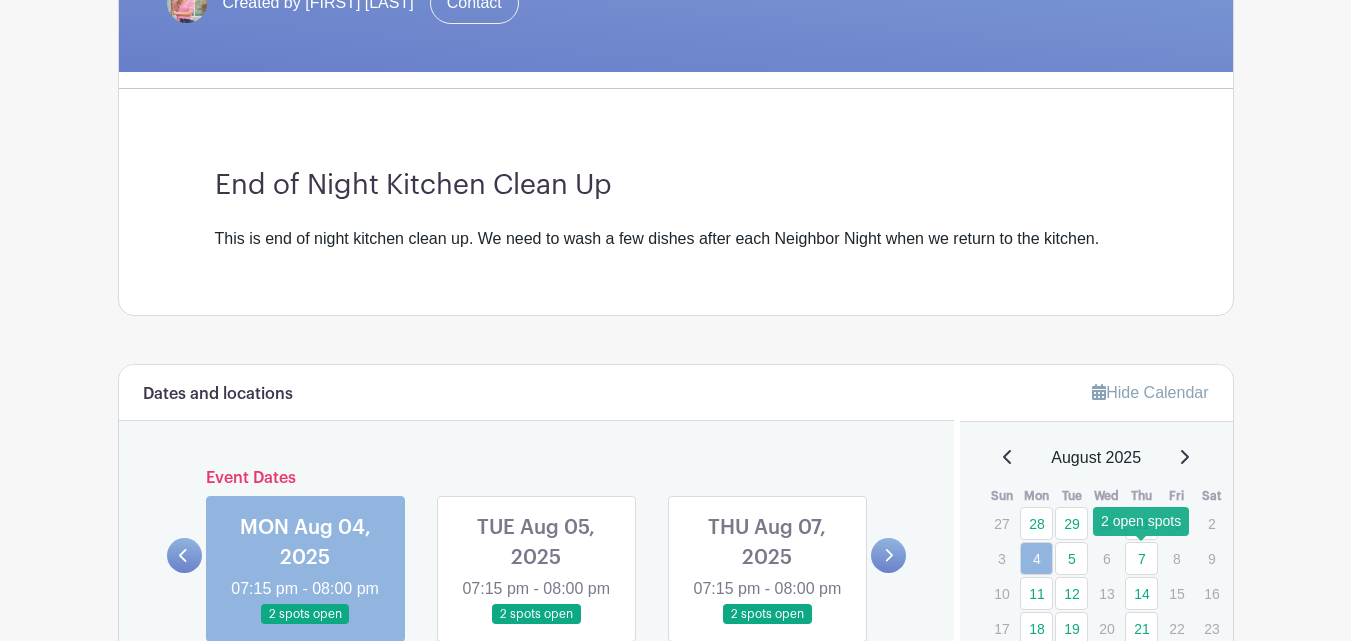 scroll, scrollTop: 364, scrollLeft: 0, axis: vertical 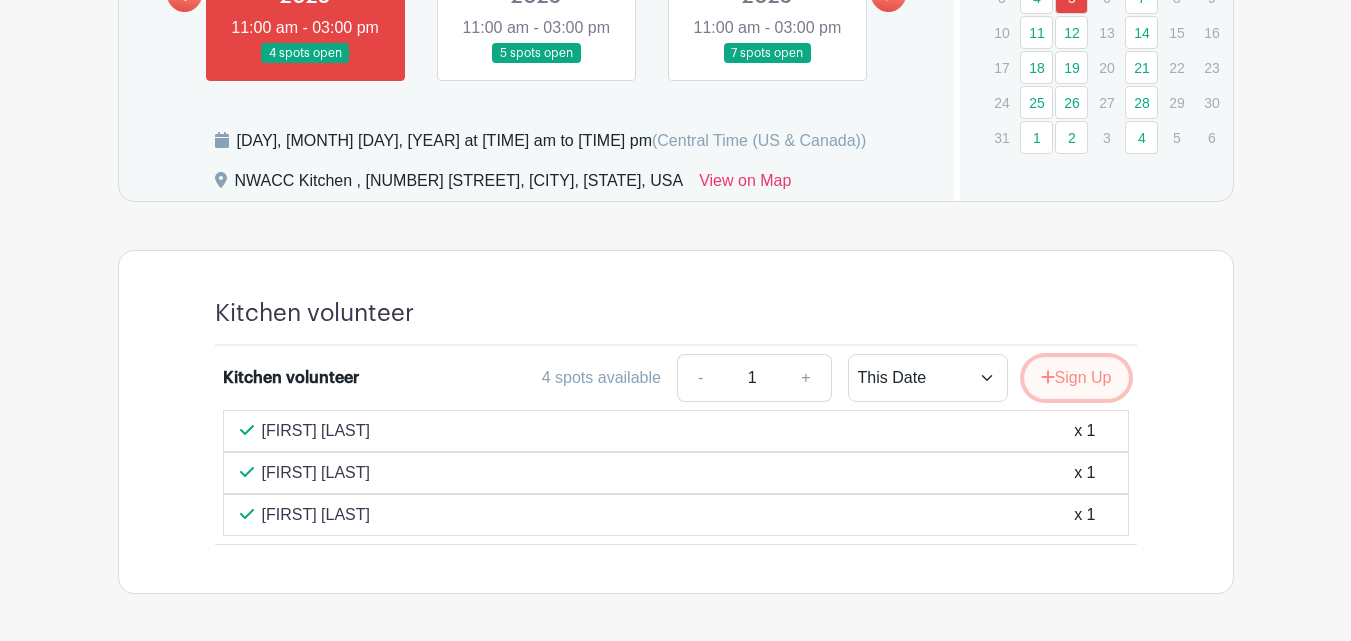 click on "Sign Up" at bounding box center [1076, 378] 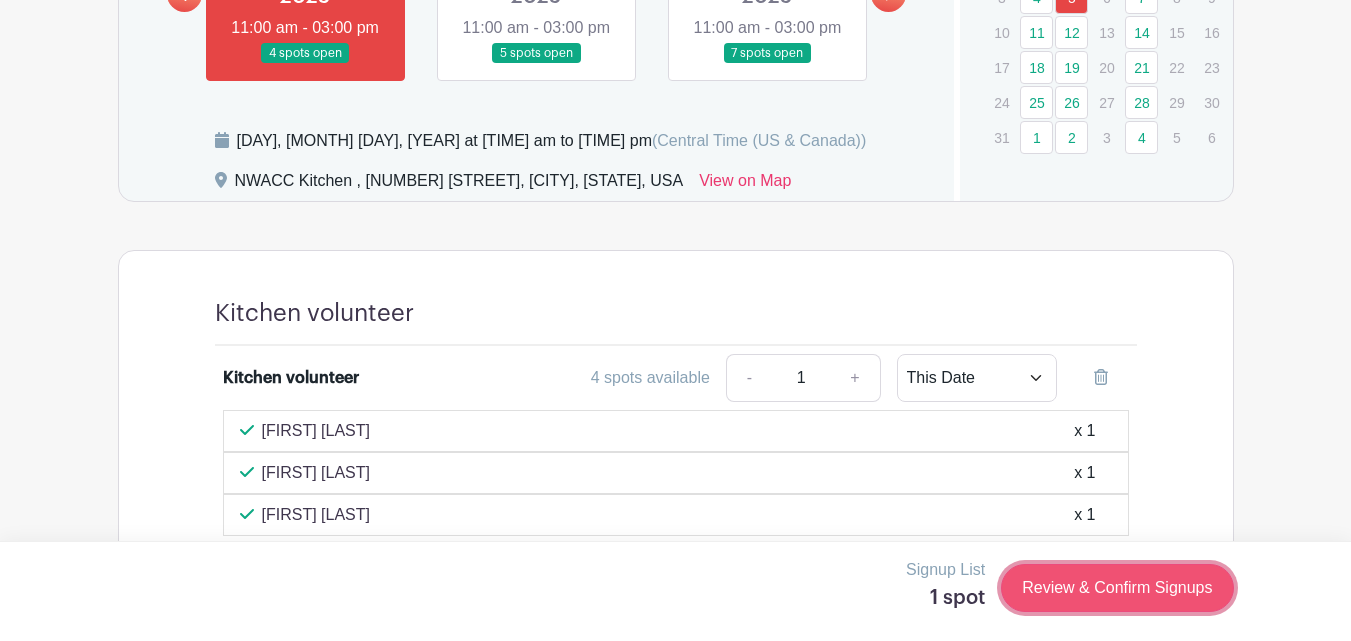 click on "Review & Confirm Signups" at bounding box center (1117, 588) 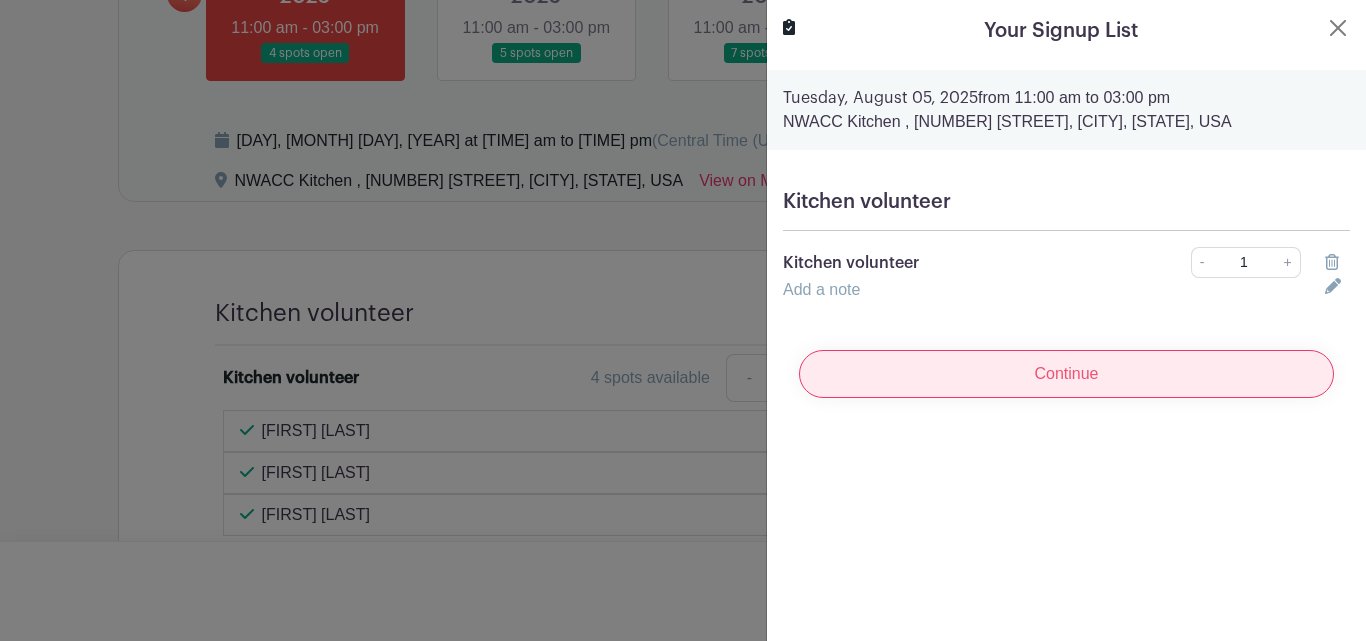 click on "Continue" at bounding box center [1066, 374] 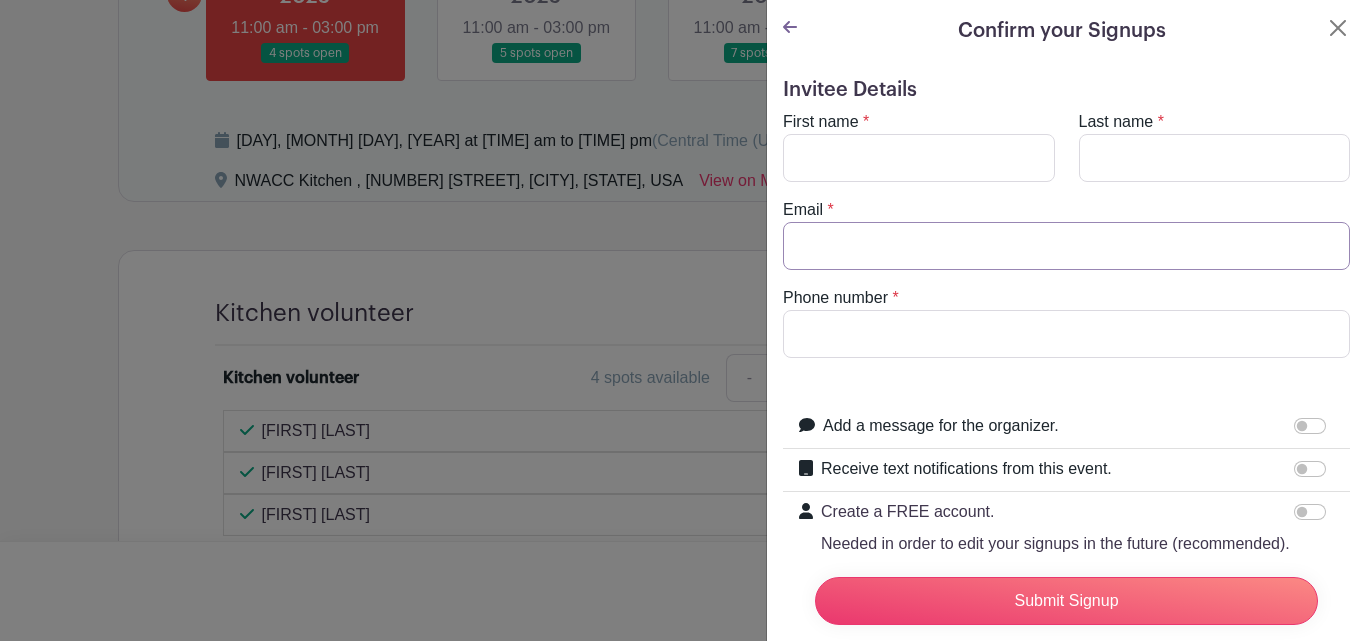 type on "[EMAIL]" 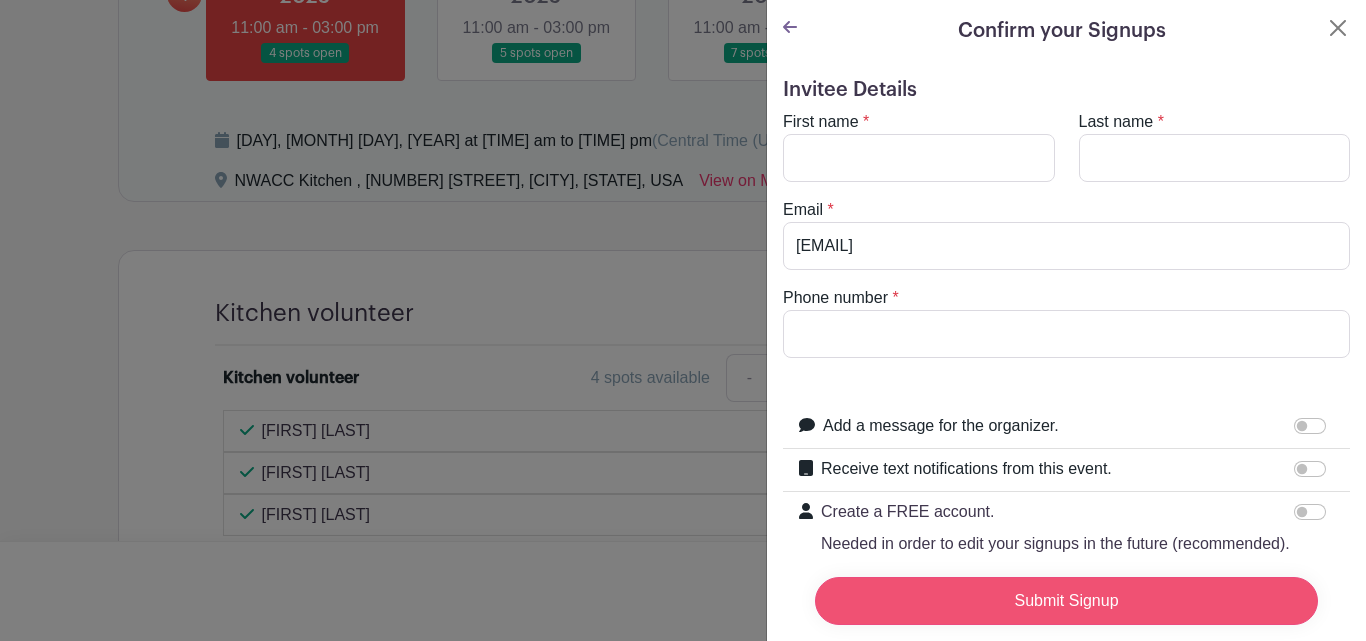 click on "Submit Signup" at bounding box center [1066, 601] 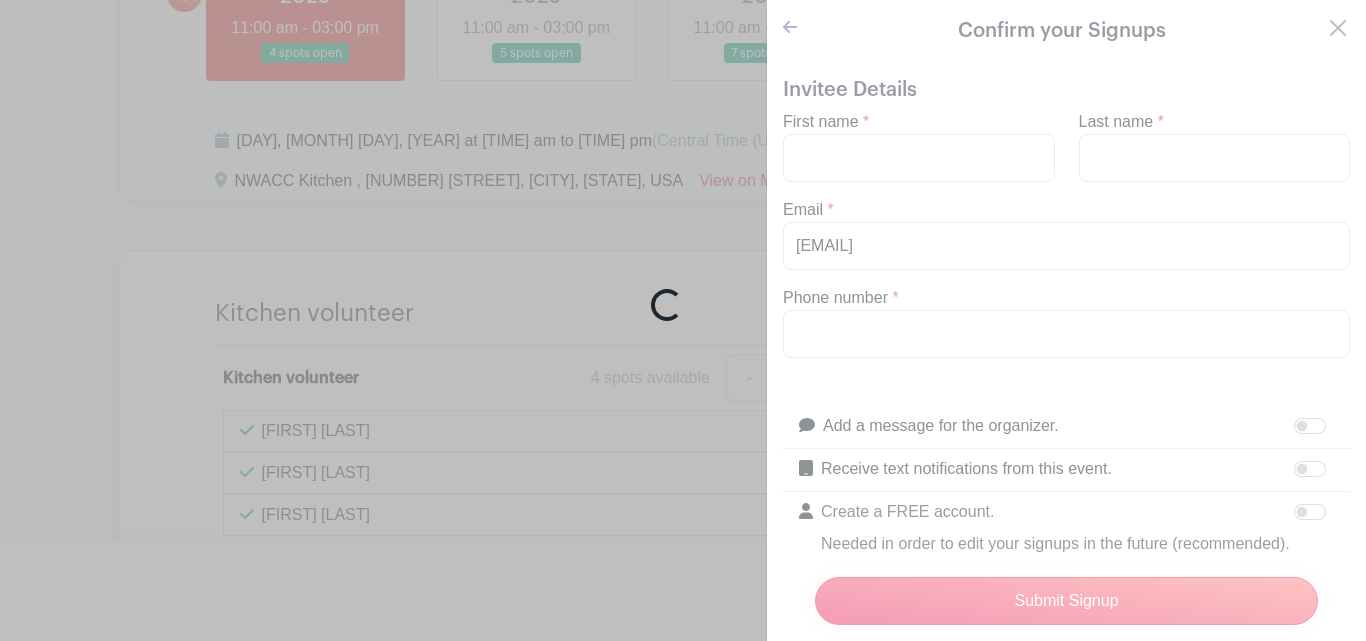 click on "Loading..." at bounding box center (683, 320) 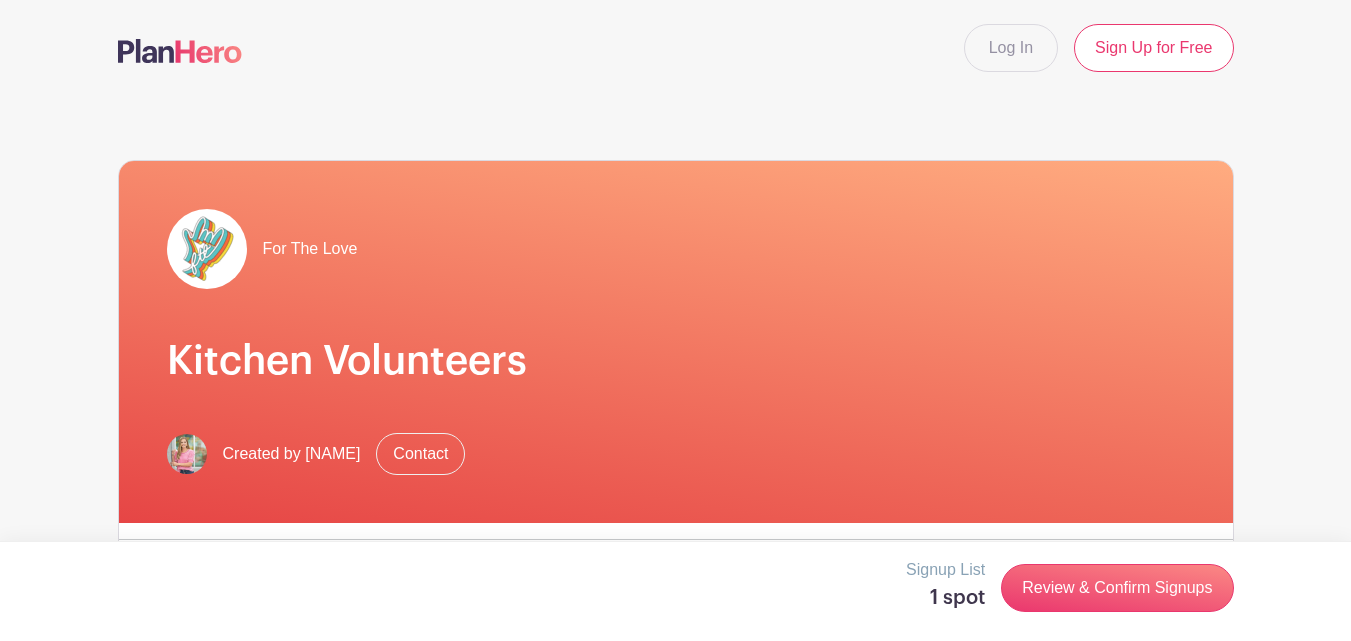 scroll, scrollTop: 60, scrollLeft: 0, axis: vertical 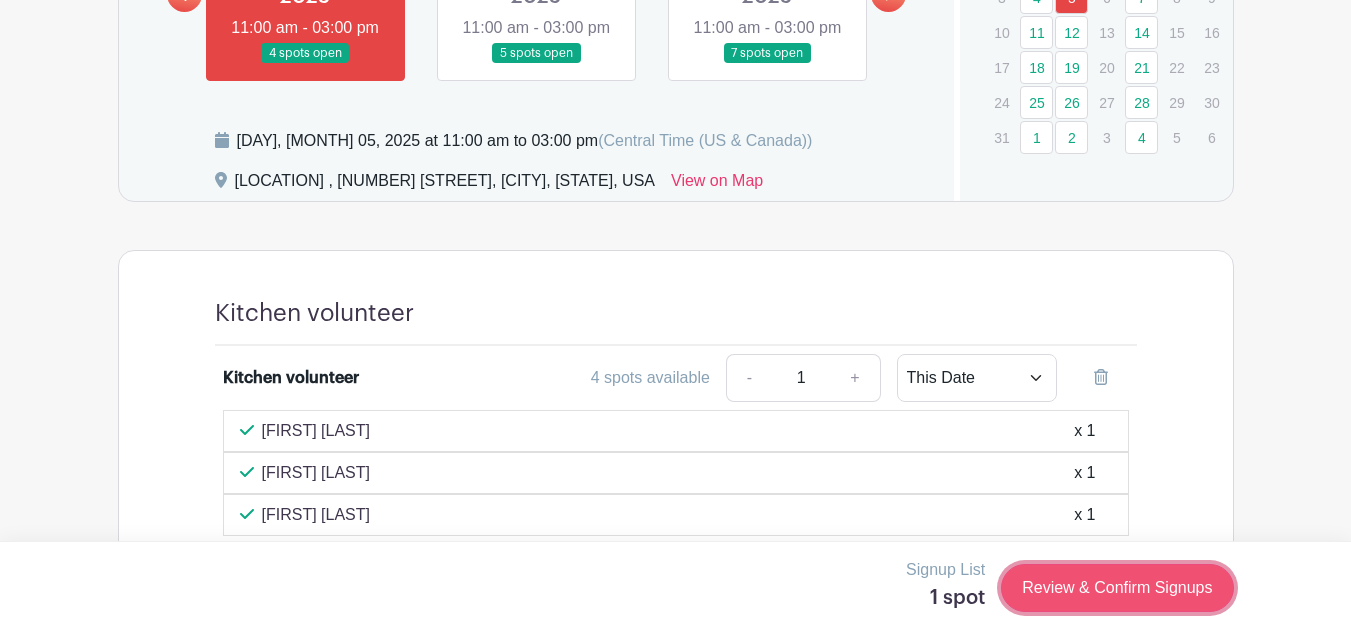 click on "Review & Confirm Signups" at bounding box center [1117, 588] 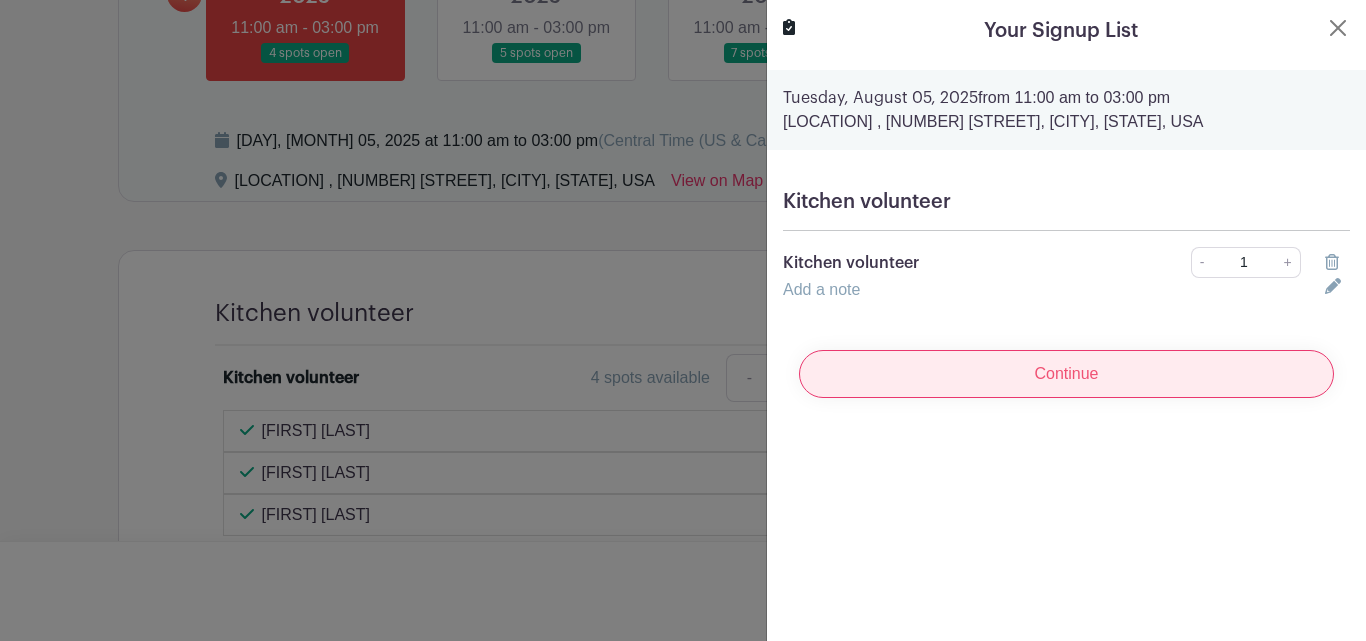 click on "Continue" at bounding box center [1066, 374] 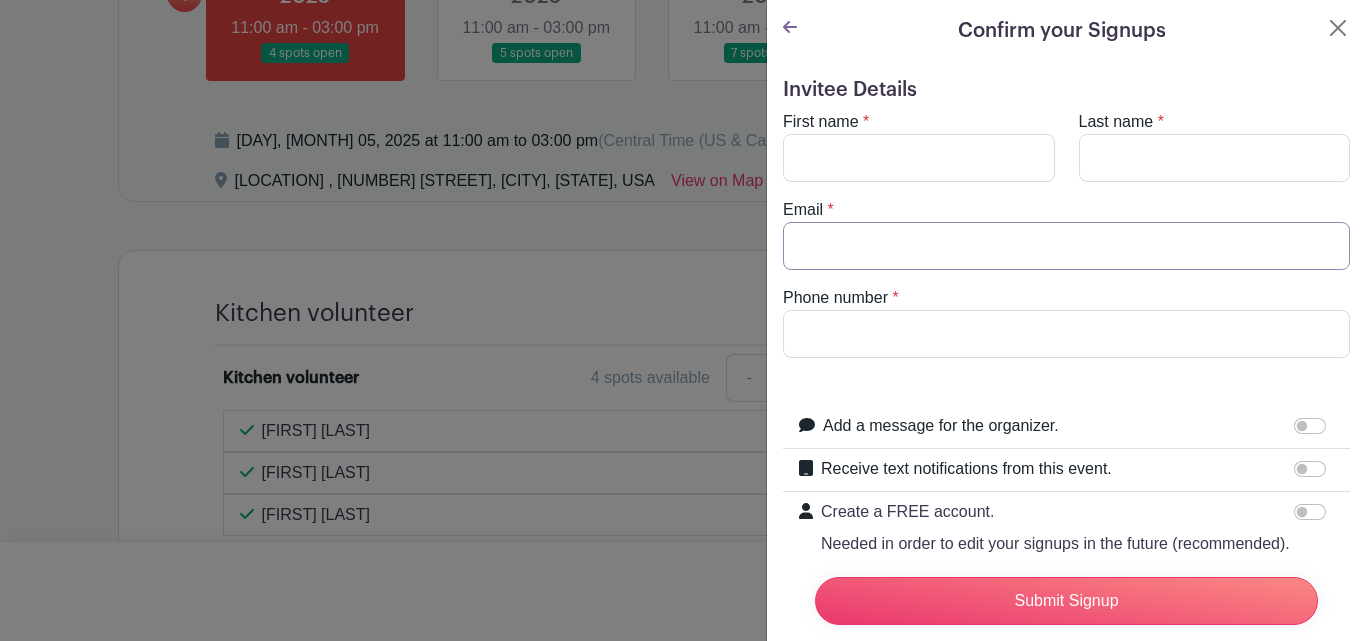 type on "[EMAIL]" 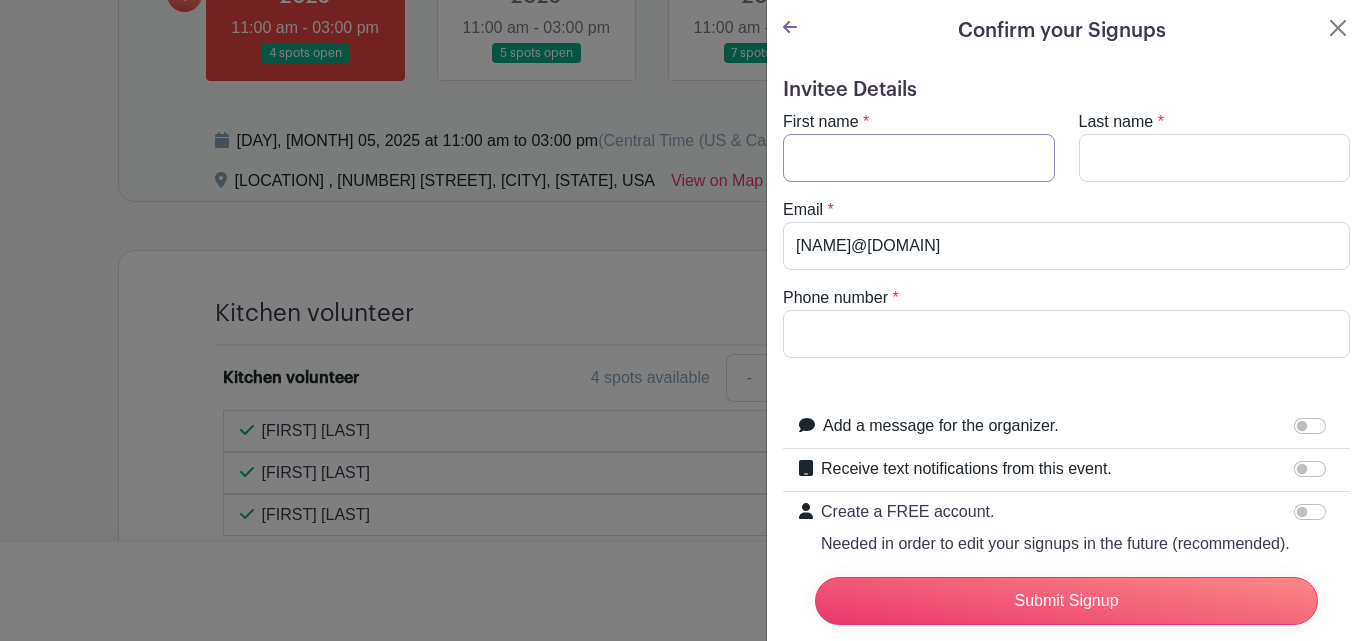 click on "First name" at bounding box center [919, 158] 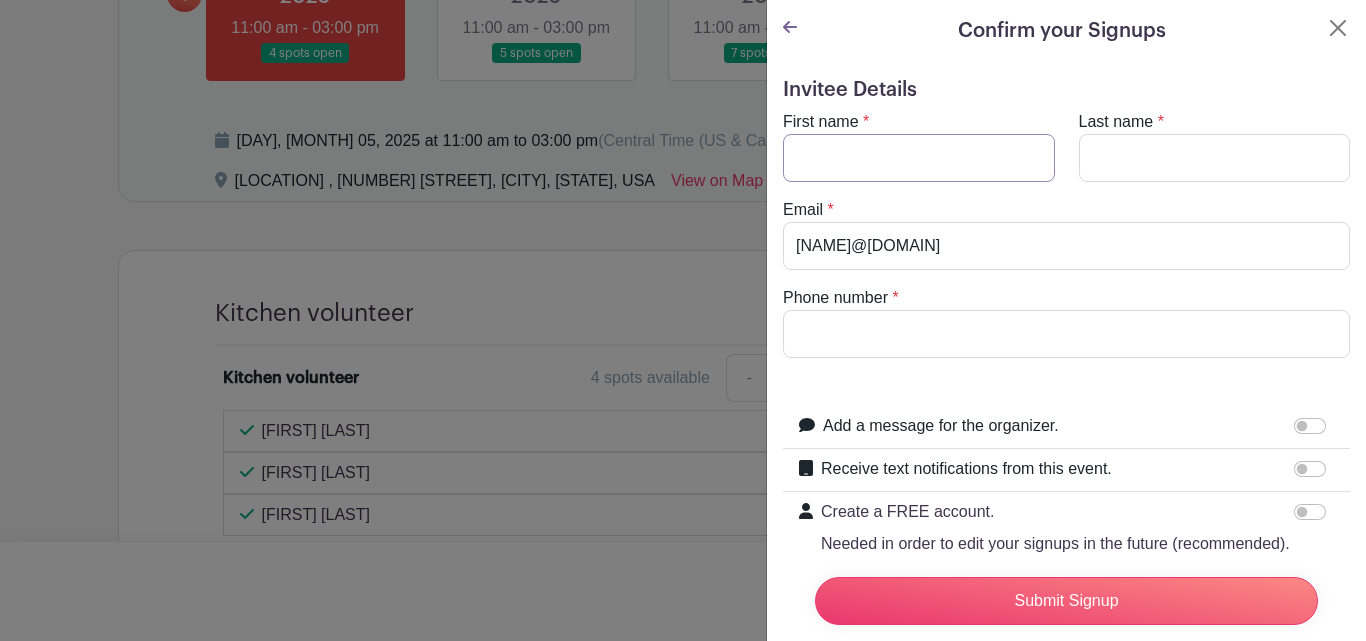 type on "SUSAN" 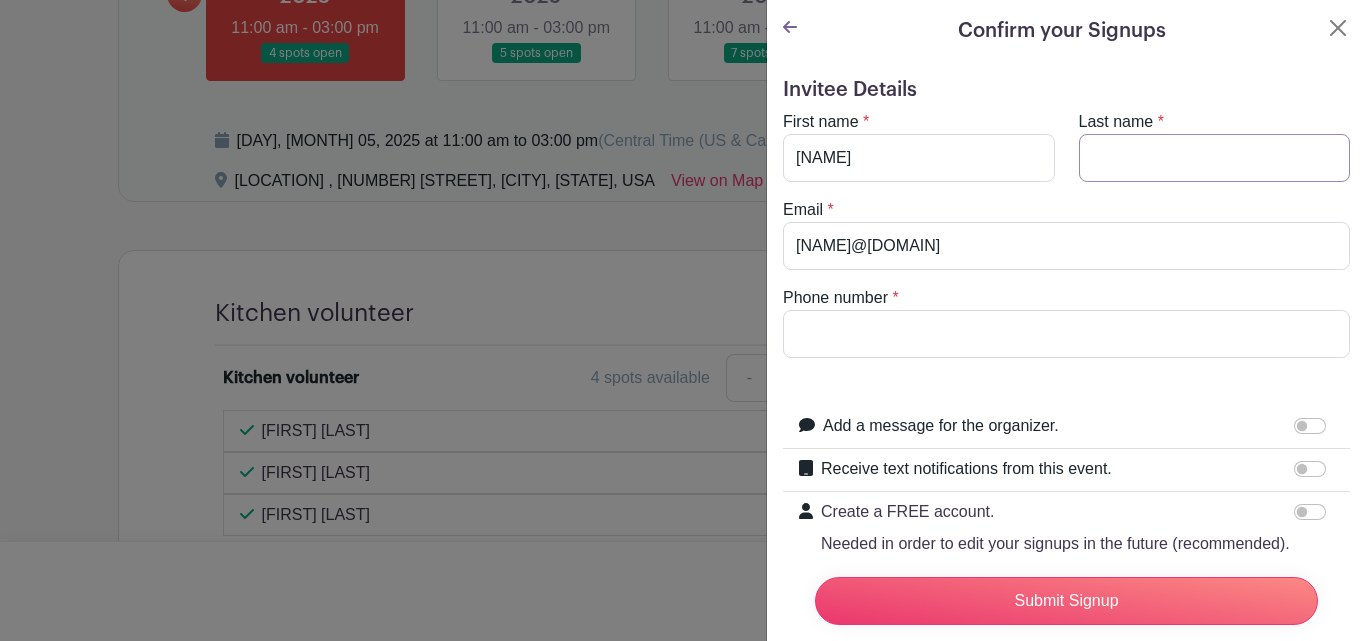type on "Begin" 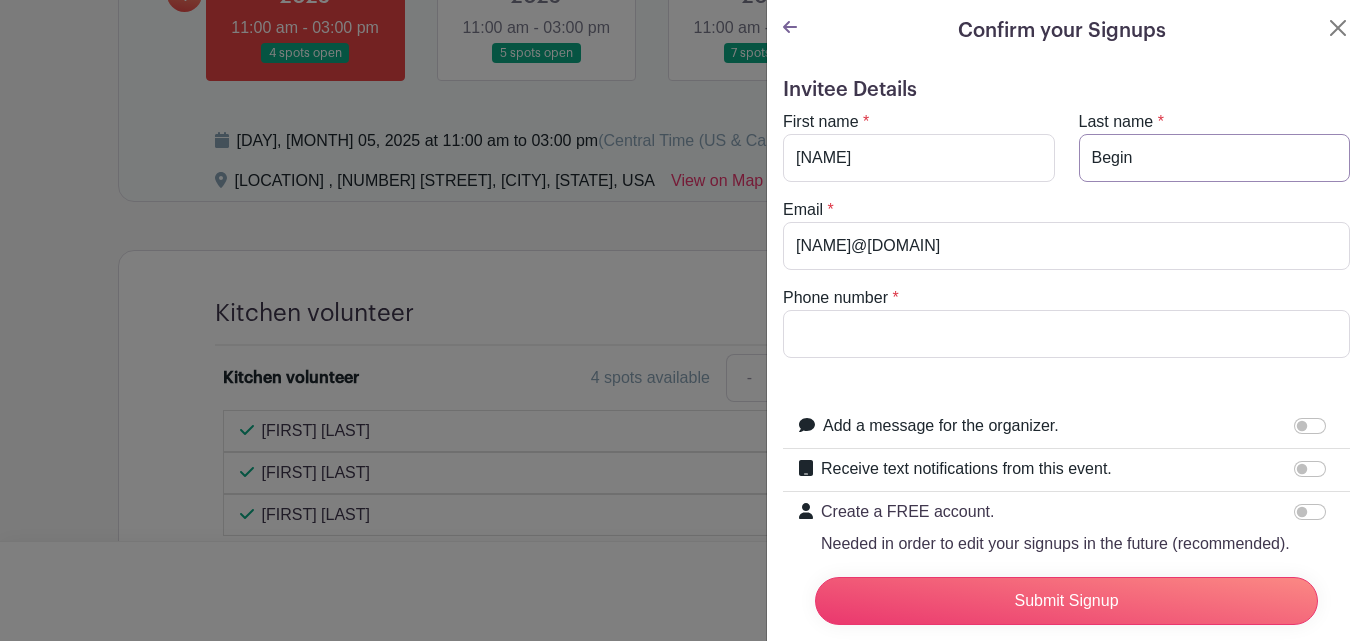 type on "6024480348" 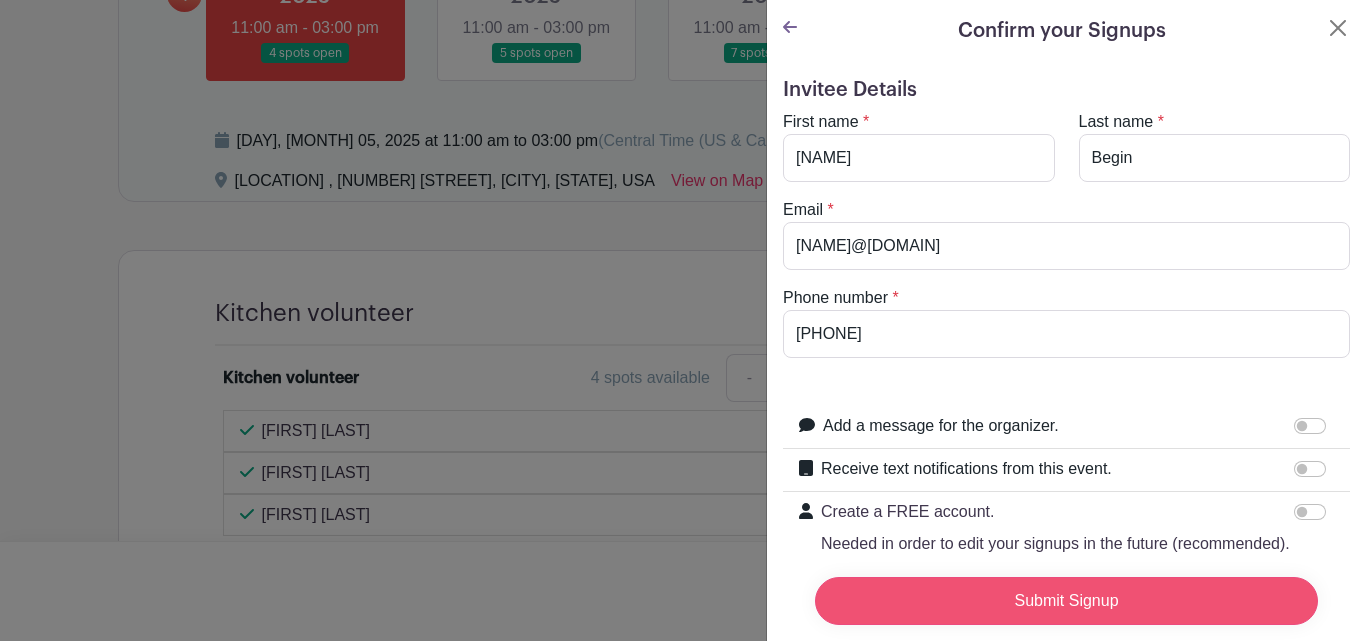 click on "Submit Signup" at bounding box center [1066, 601] 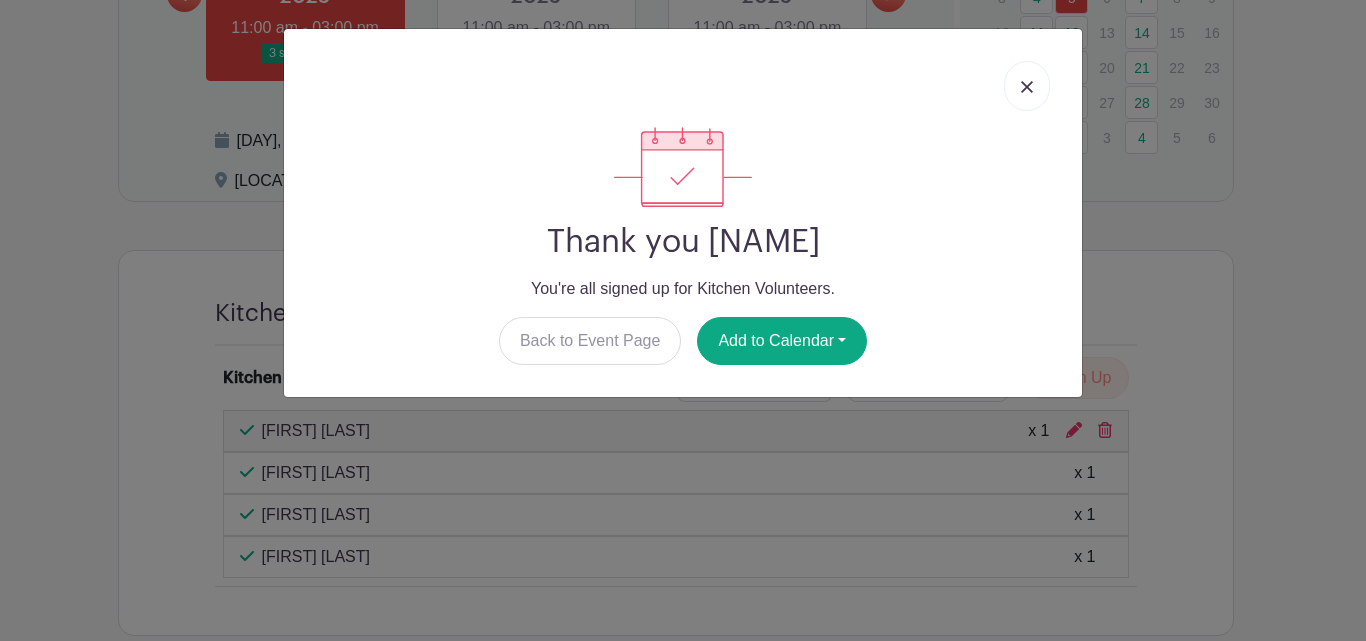 click at bounding box center [1027, 86] 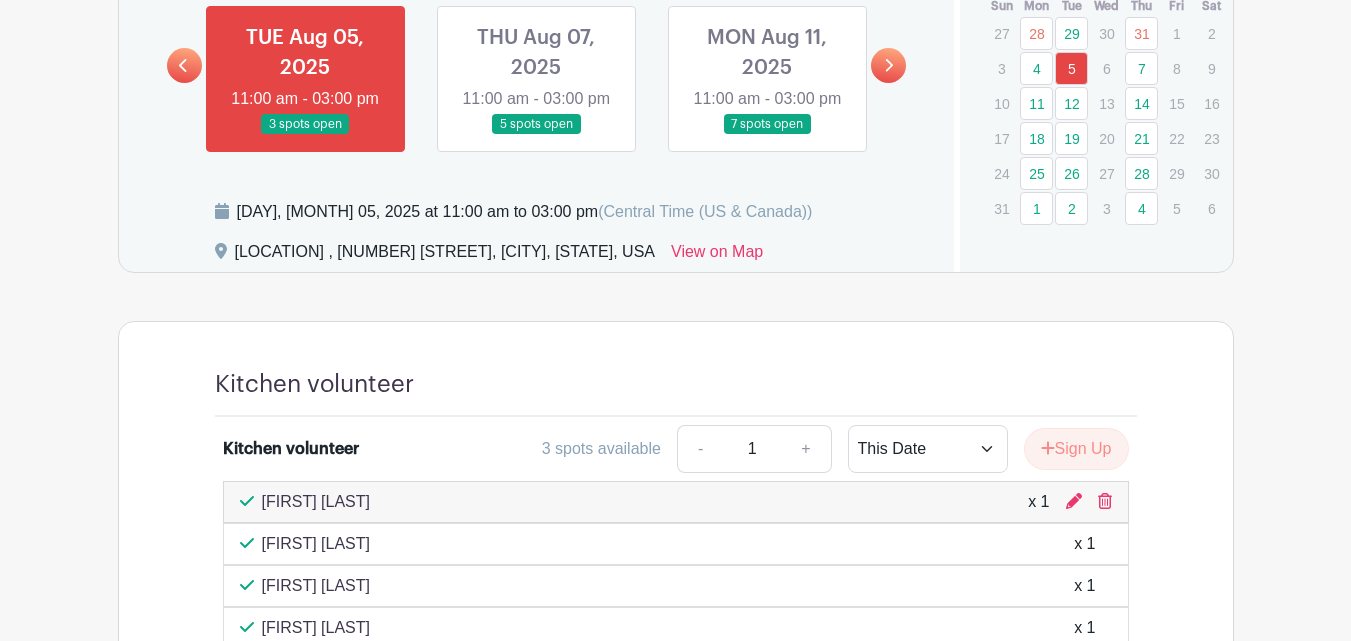 scroll, scrollTop: 1100, scrollLeft: 0, axis: vertical 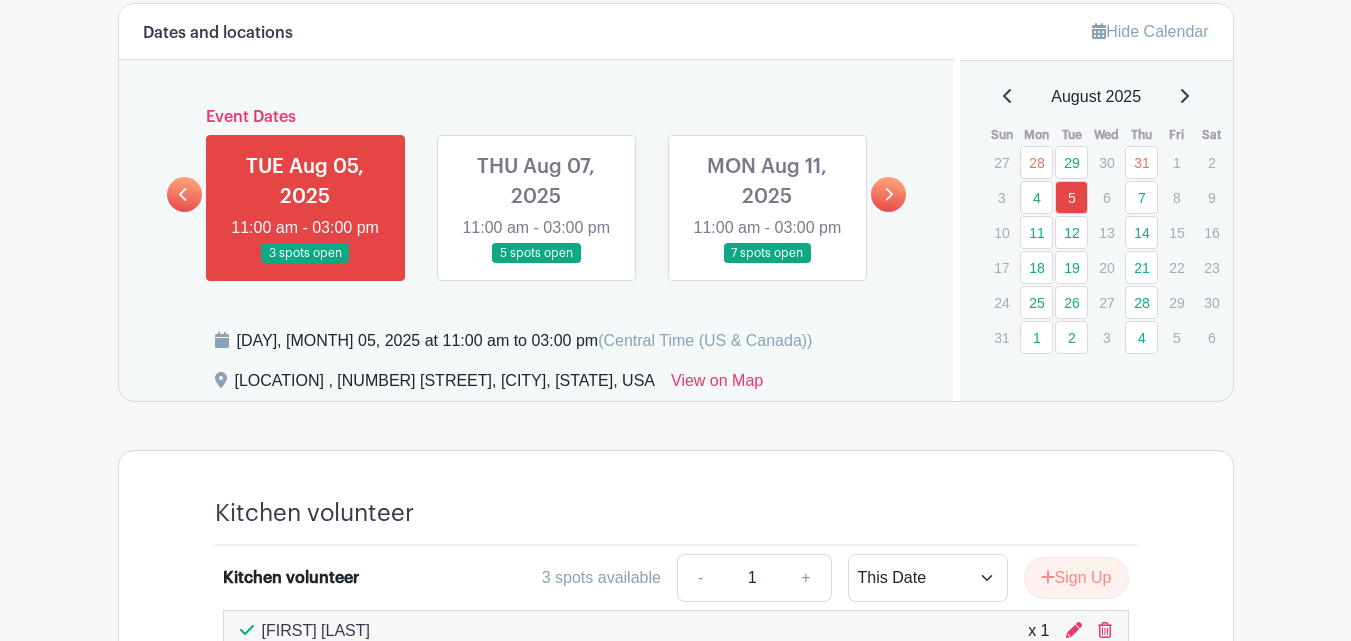 click at bounding box center [536, 264] 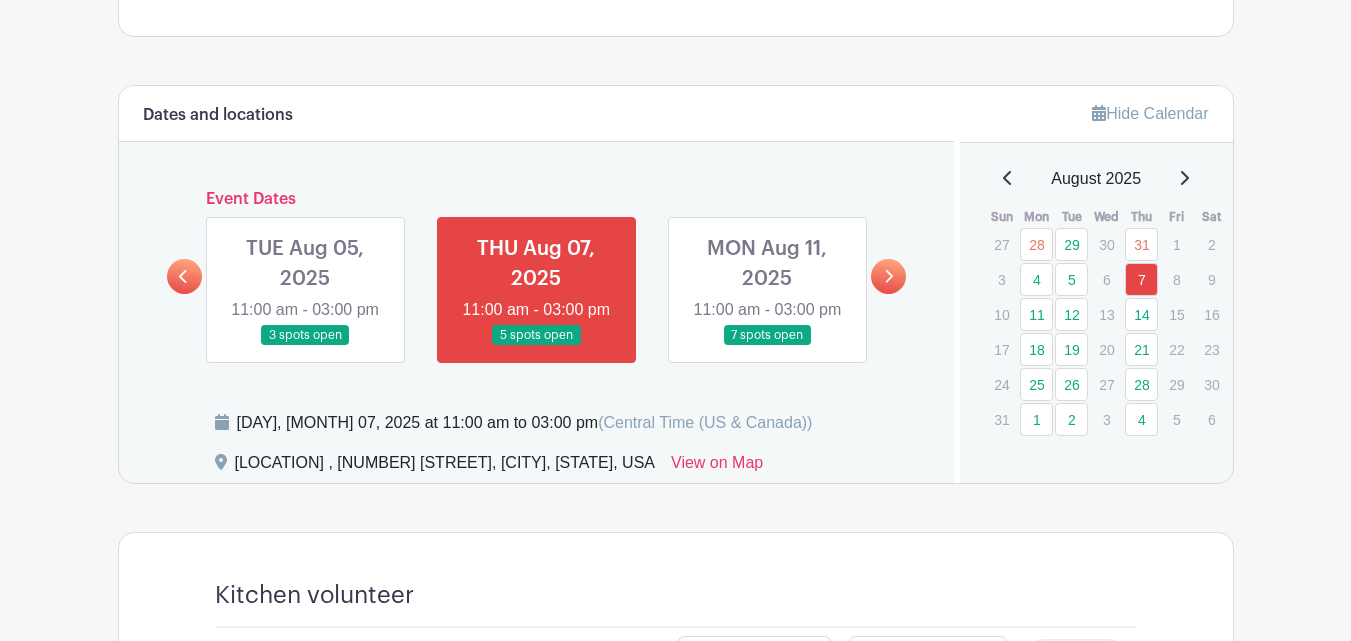 scroll, scrollTop: 1000, scrollLeft: 0, axis: vertical 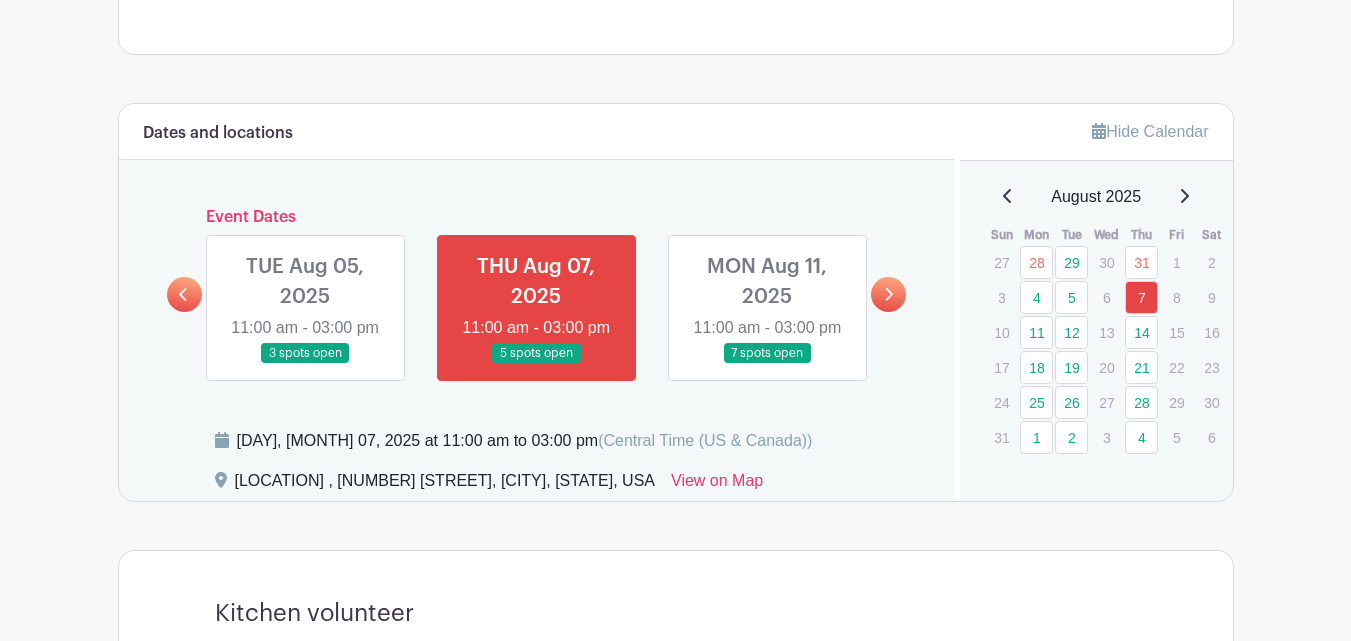click at bounding box center [767, 364] 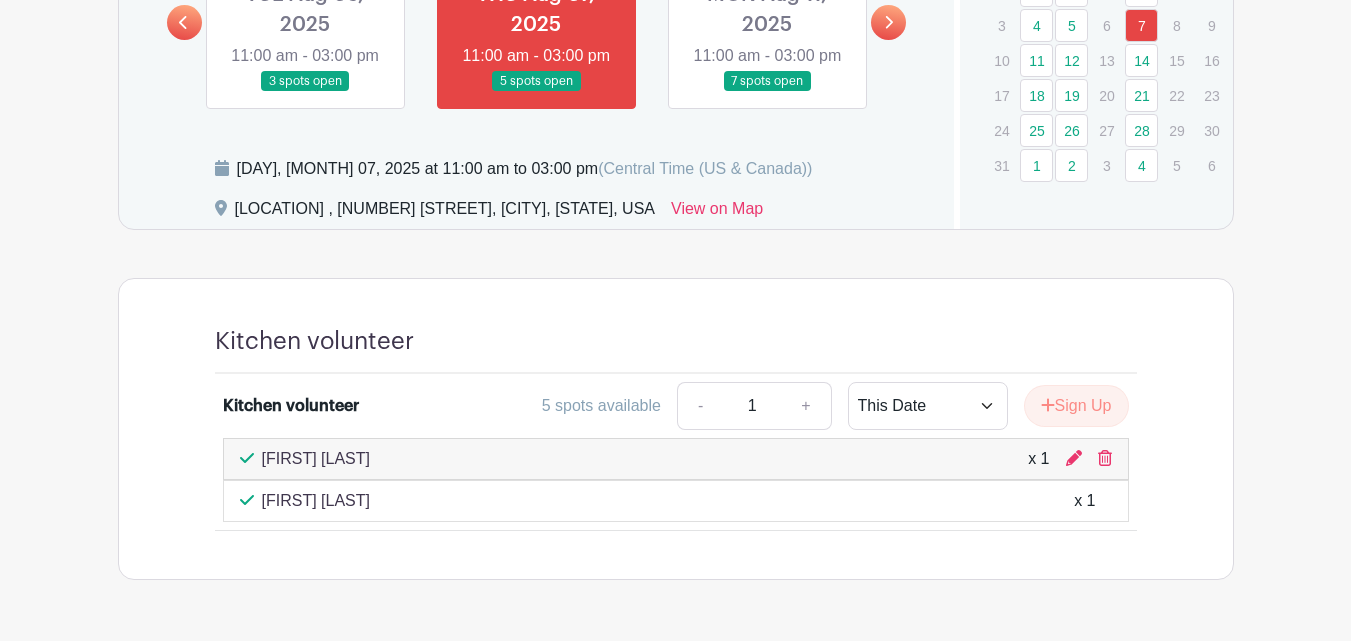scroll, scrollTop: 1300, scrollLeft: 0, axis: vertical 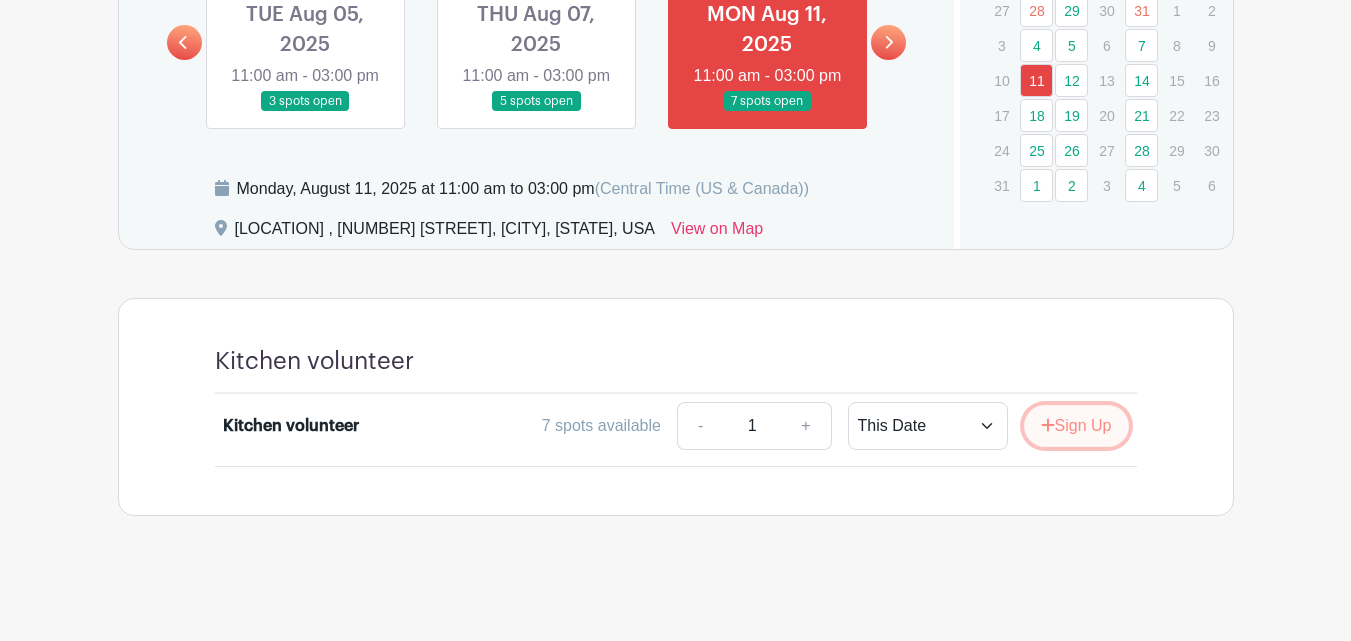 click on "Sign Up" at bounding box center (1076, 426) 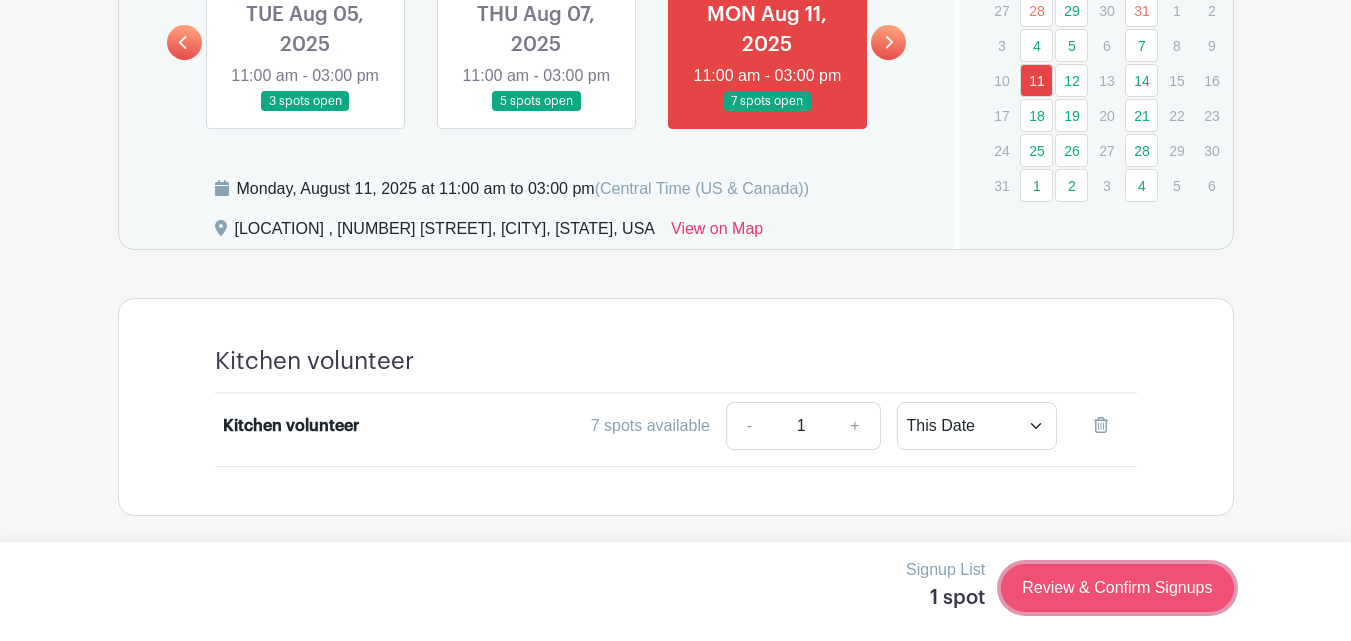 click on "Review & Confirm Signups" at bounding box center (1117, 588) 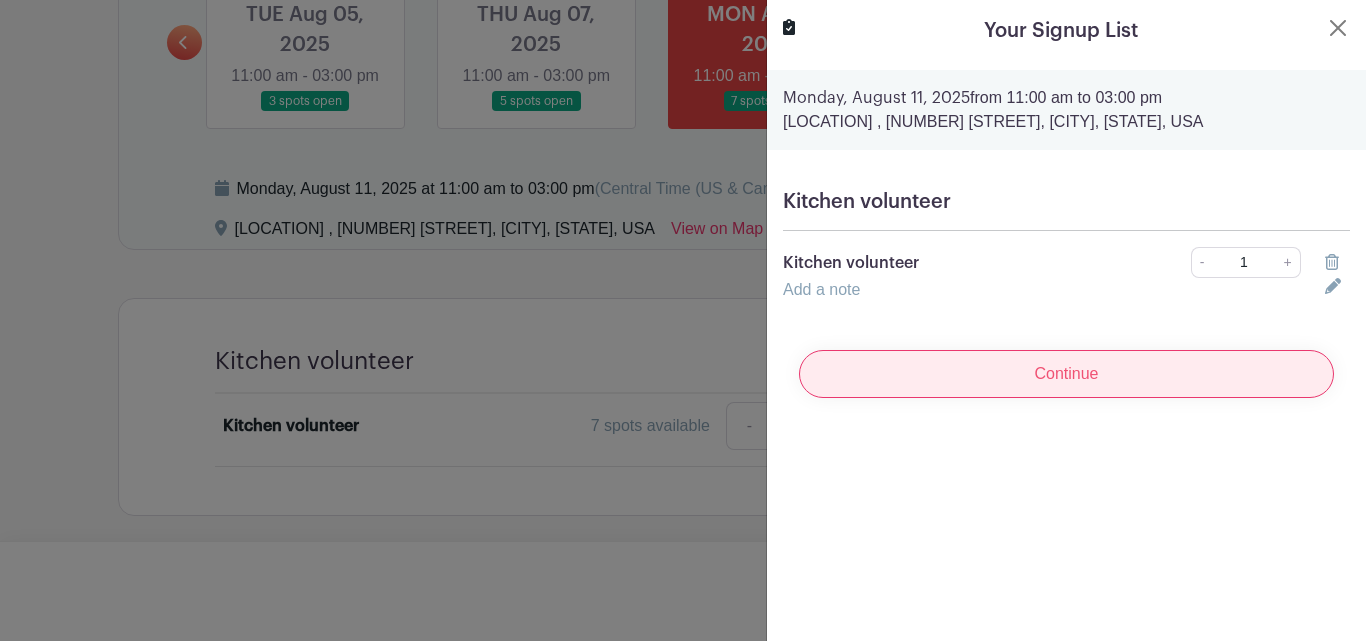 click on "Continue" at bounding box center (1066, 374) 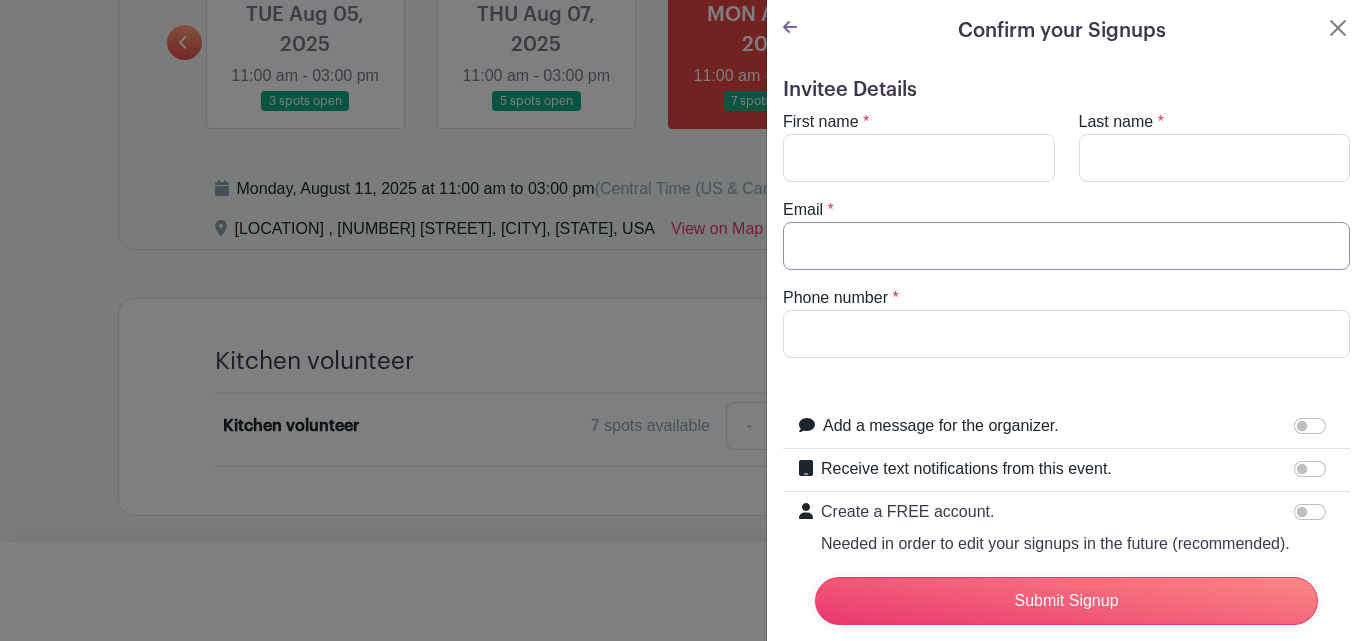 type on "[EMAIL]" 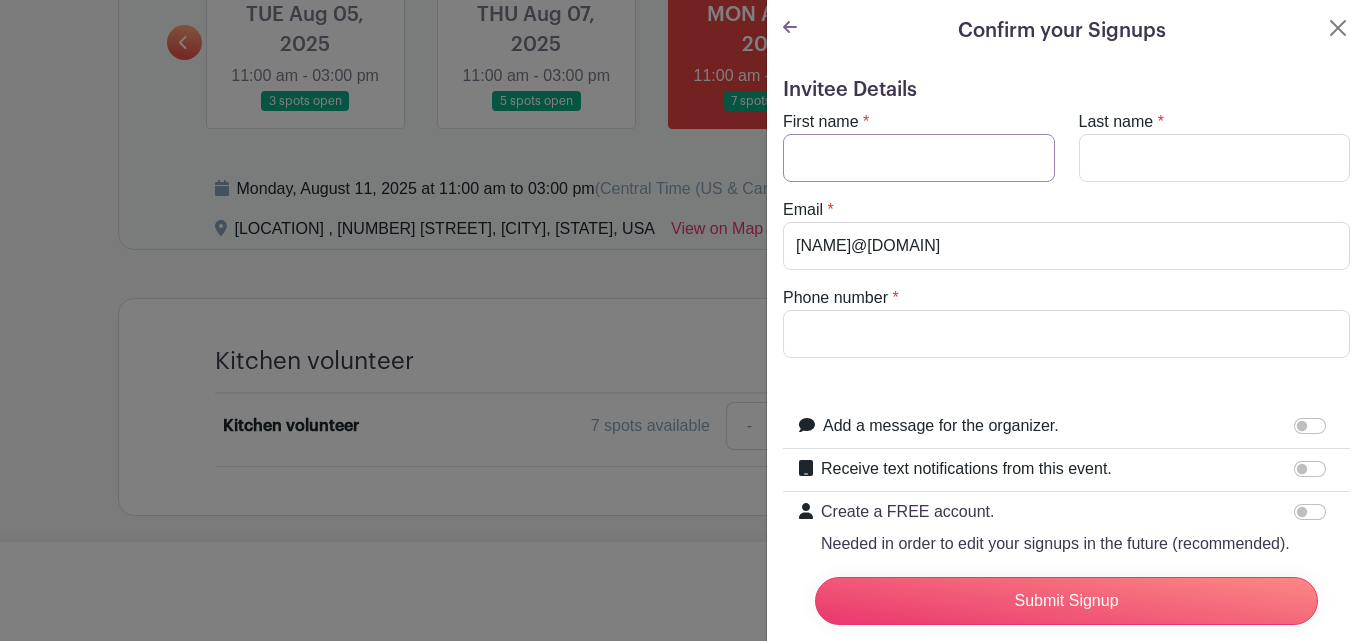 click on "First name" at bounding box center [919, 158] 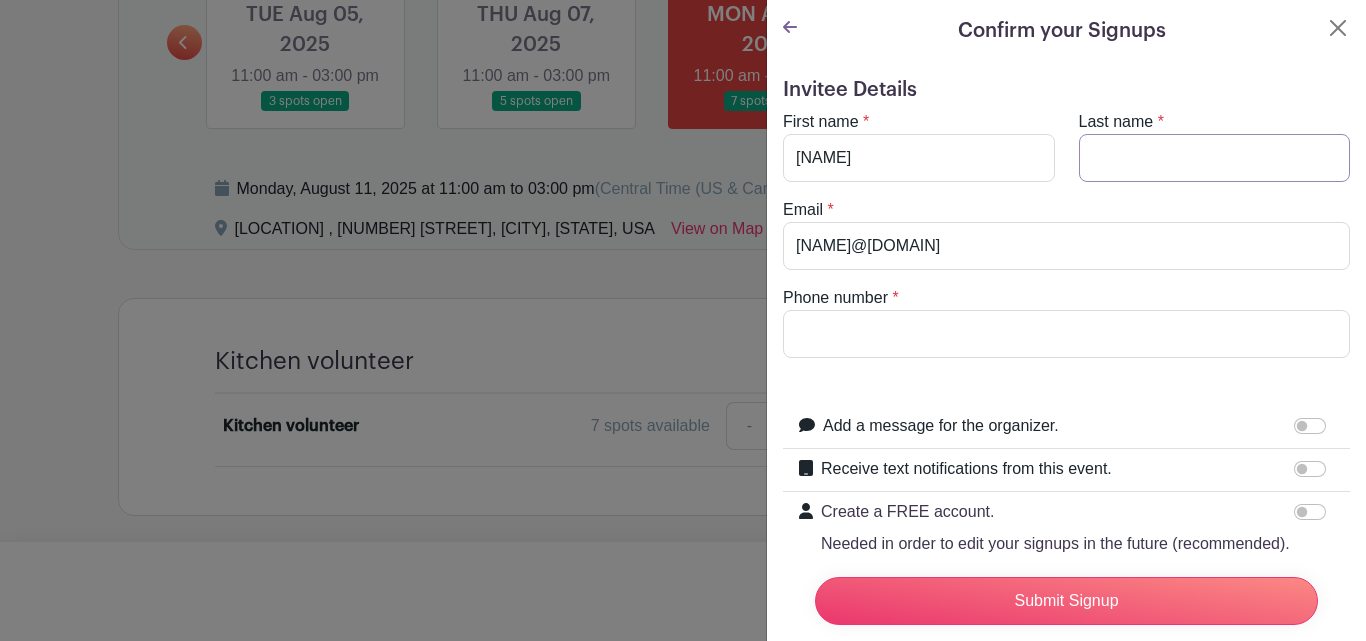 type on "Begin" 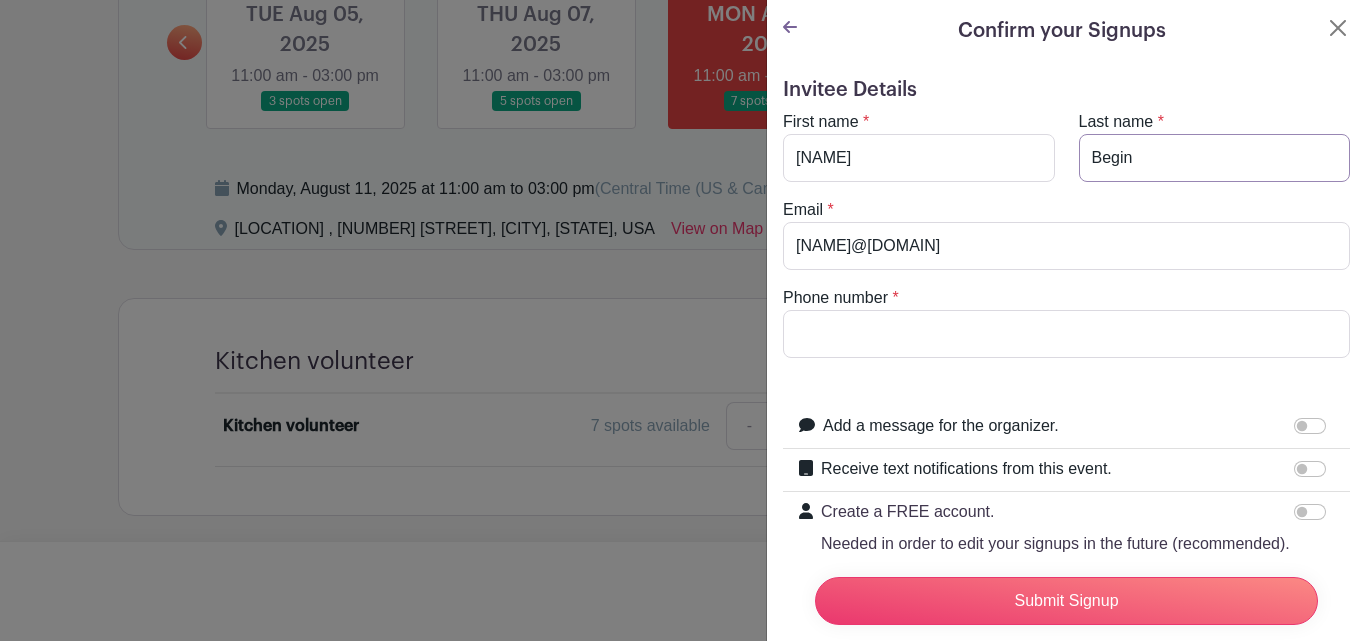 type on "6024480348" 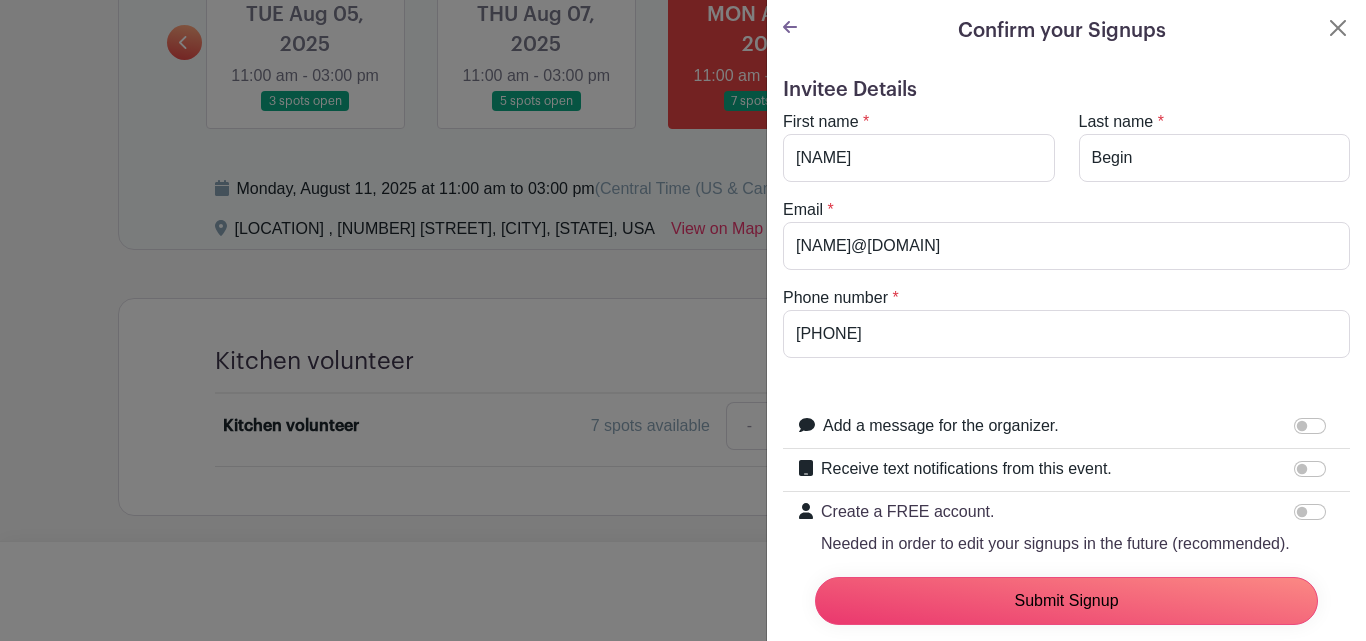 click on "Submit Signup" at bounding box center [1066, 601] 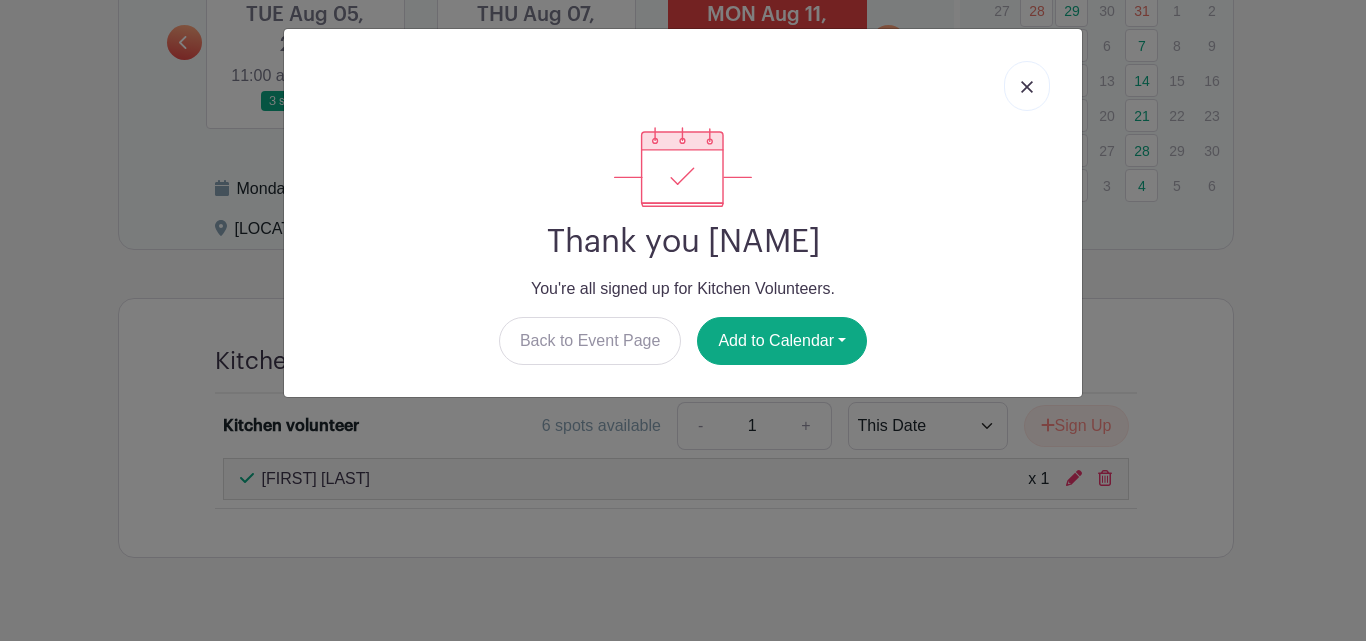 click at bounding box center (1027, 87) 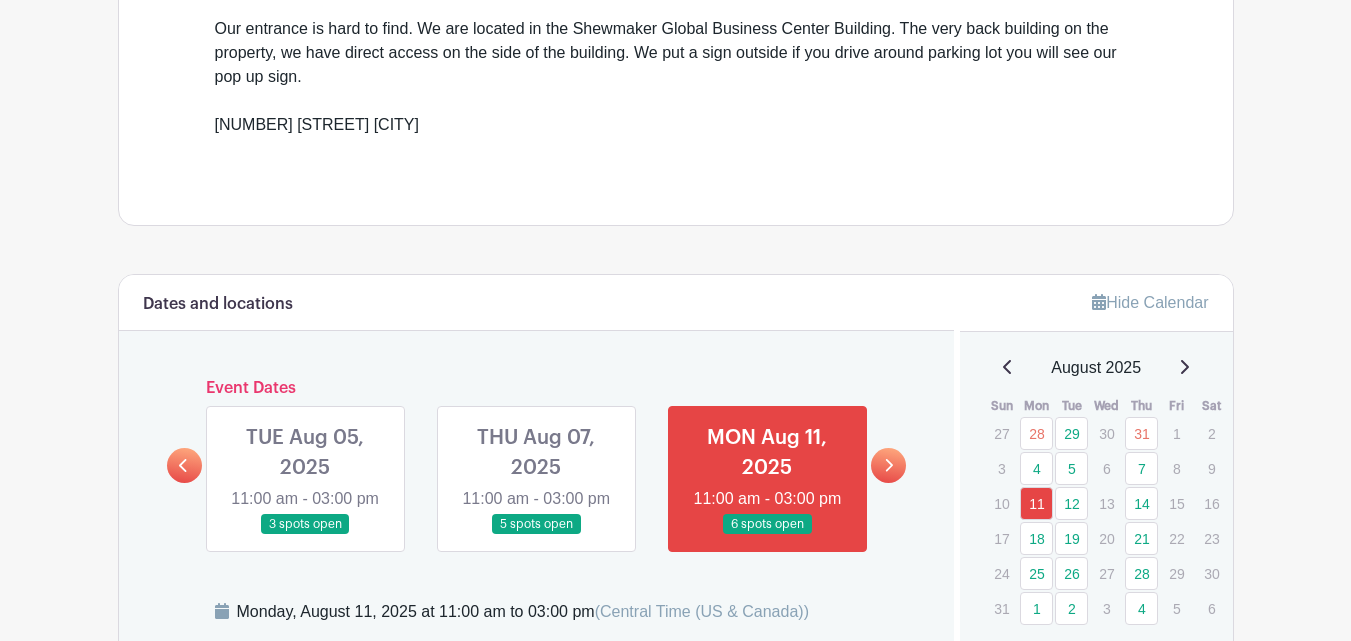 scroll, scrollTop: 552, scrollLeft: 0, axis: vertical 